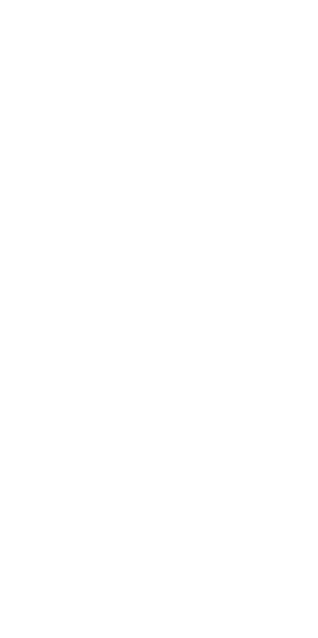 scroll, scrollTop: 0, scrollLeft: 0, axis: both 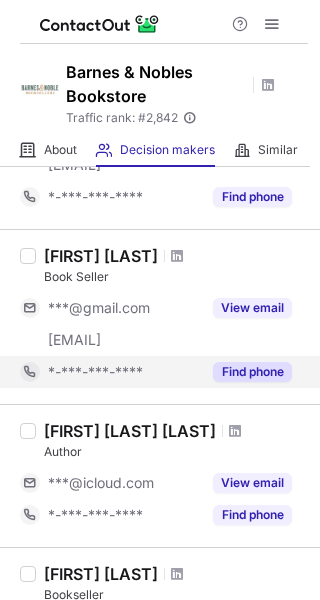click on "Find phone" at bounding box center (252, 372) 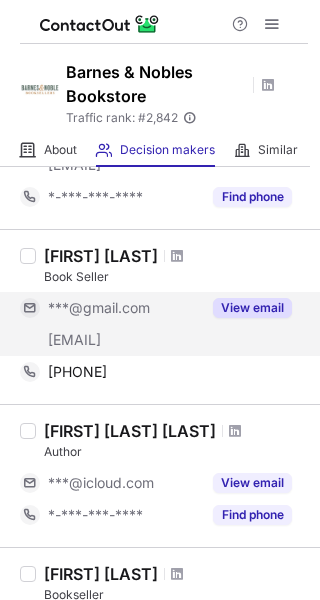 click on "View email" at bounding box center [252, 308] 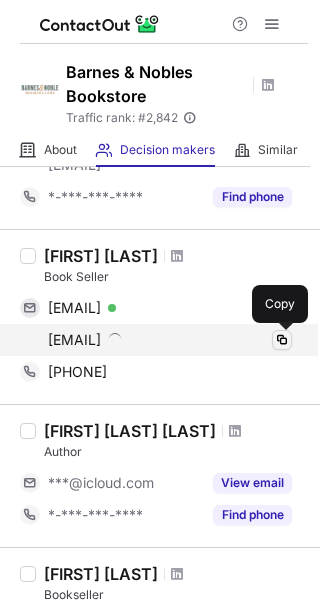 click at bounding box center (282, 340) 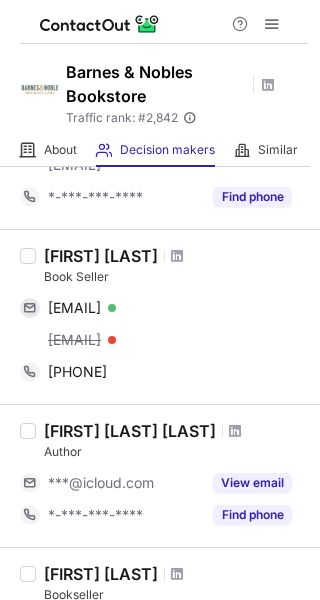 click on "arodriguez@barnesandnoble.com" at bounding box center (170, 340) 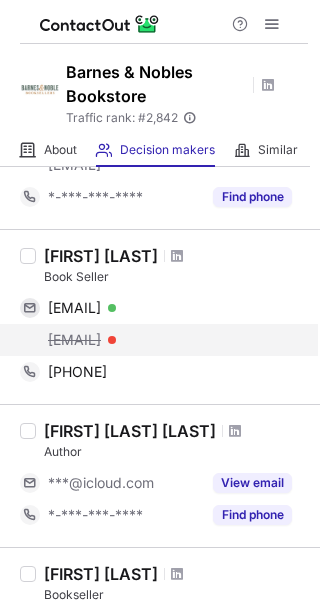 click on "arodriguez@barnesandnoble.com" at bounding box center (74, 340) 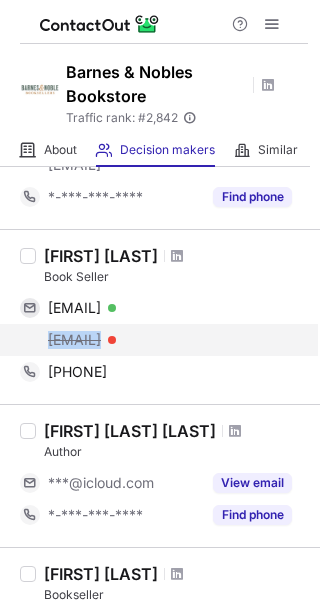 click on "arodriguez@barnesandnoble.com" at bounding box center (74, 340) 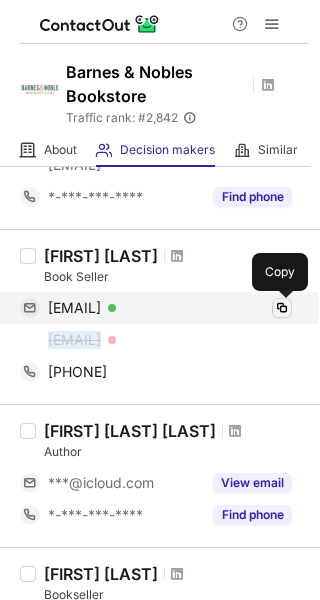 click at bounding box center [282, 308] 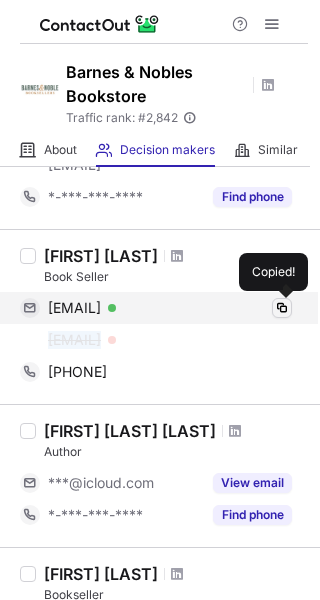 click at bounding box center (282, 308) 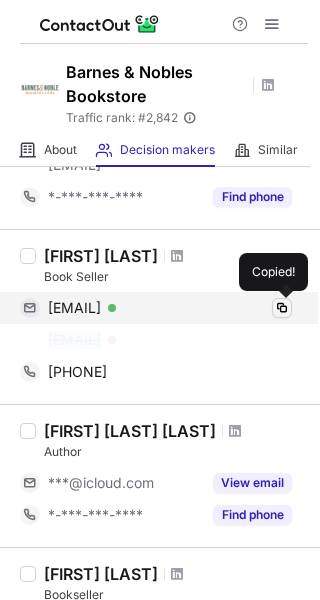 click at bounding box center (282, 308) 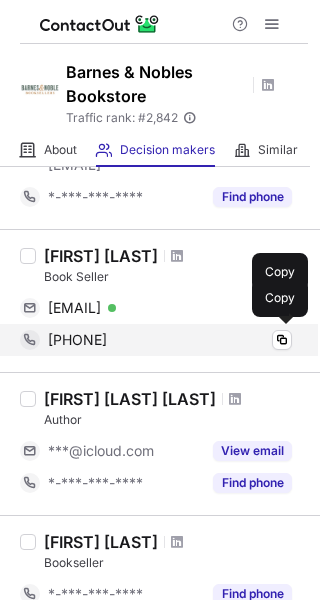 click on "+16167246156" at bounding box center [170, 340] 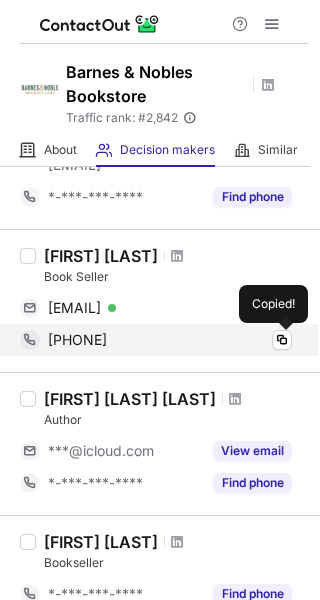 click on "+16167246156" at bounding box center (170, 340) 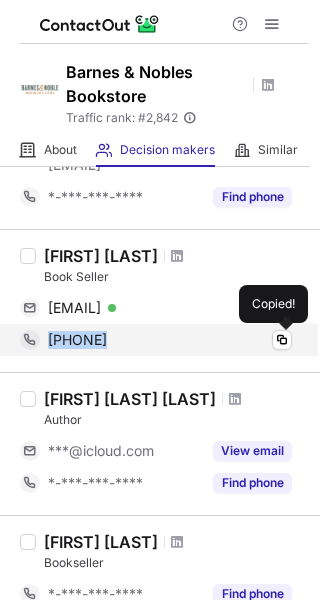 click on "+16167246156" at bounding box center (170, 340) 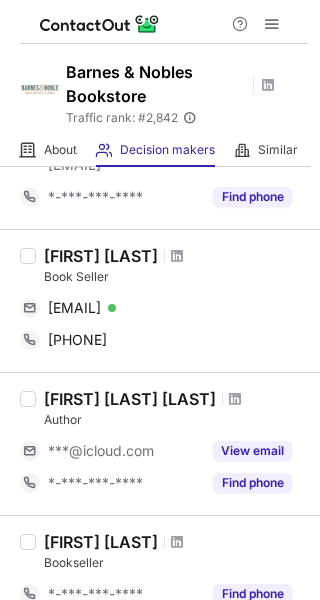 click on "Angela Rodriguez" at bounding box center [101, 256] 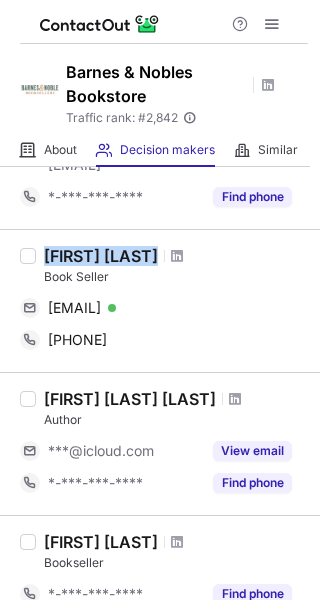 click on "Angela Rodriguez" at bounding box center (101, 256) 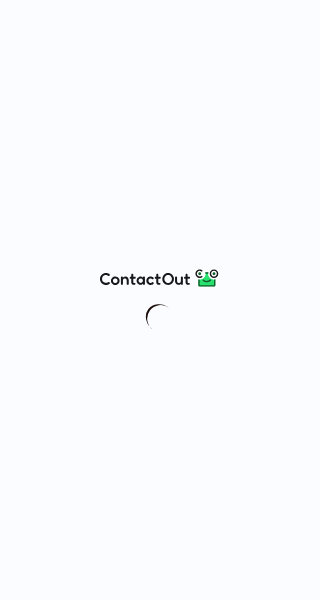 scroll, scrollTop: 0, scrollLeft: 0, axis: both 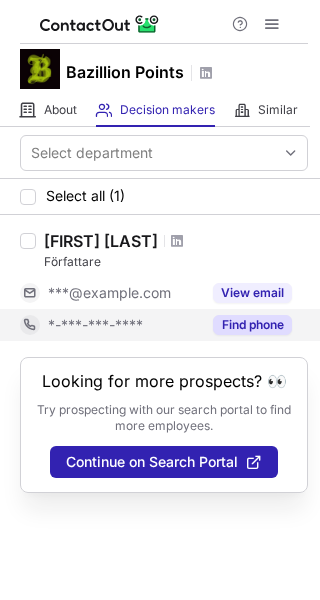 click on "Find phone" at bounding box center (252, 325) 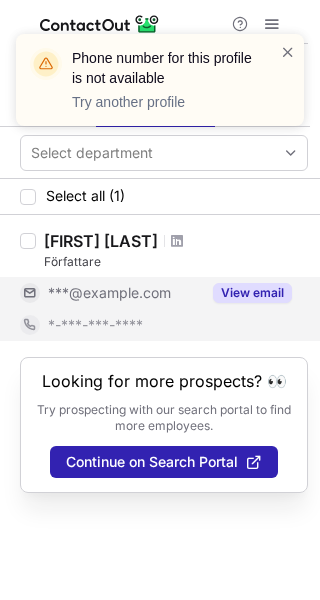 click on "View email" at bounding box center [252, 293] 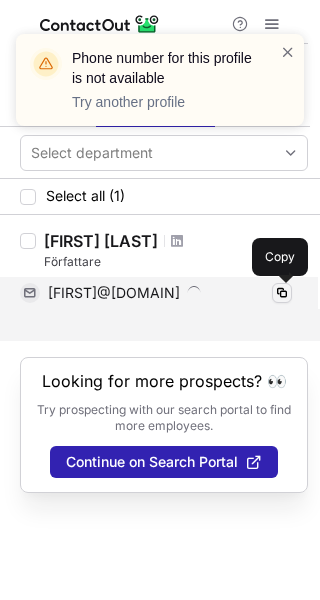 click at bounding box center [282, 293] 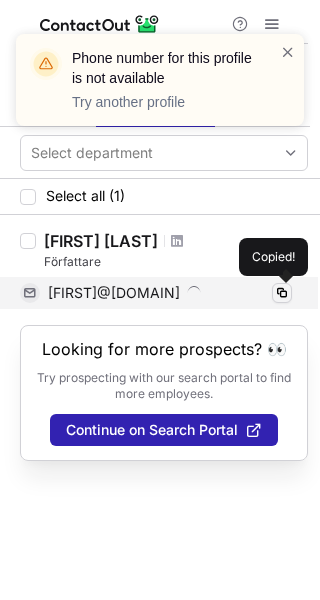 click at bounding box center (282, 293) 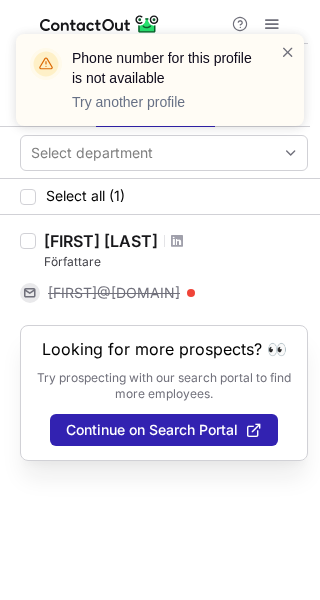 click on "daniel.ekeroth@bazillionpoints.com" at bounding box center (170, 293) 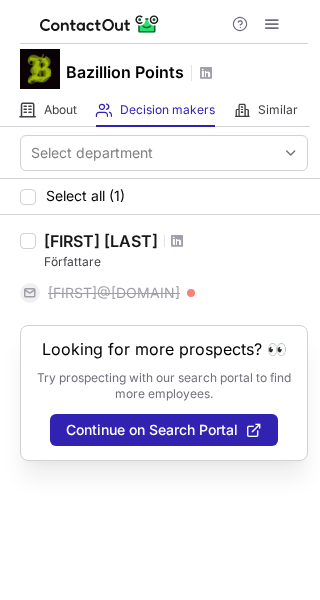 click on "Daniel Ekeroth" at bounding box center (101, 241) 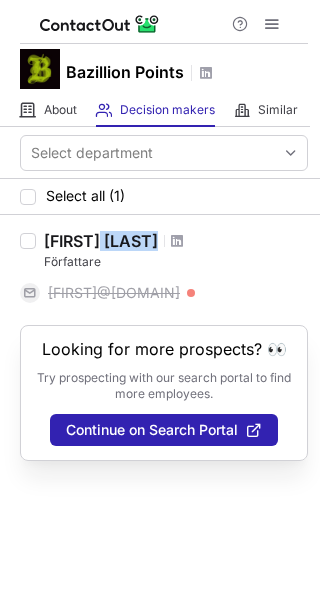 click on "Daniel Ekeroth" at bounding box center (101, 241) 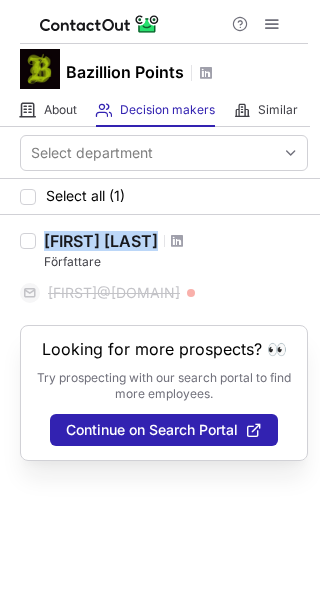 click on "Daniel Ekeroth" at bounding box center [101, 241] 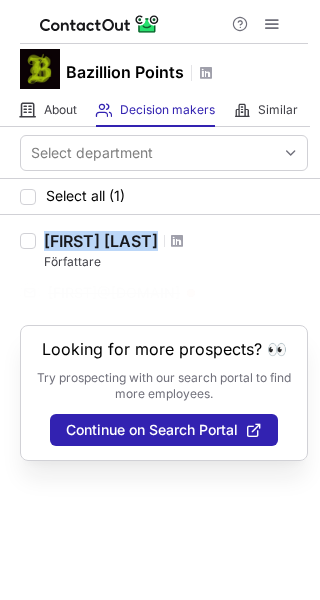 copy on "Daniel Ekeroth" 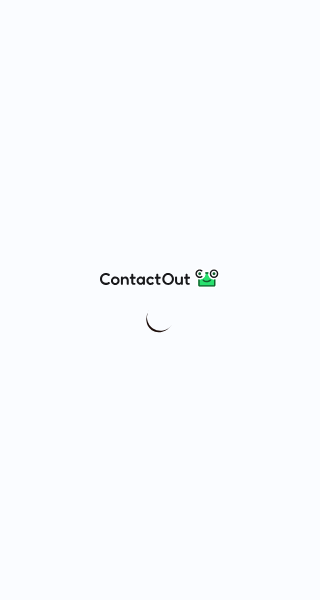 scroll, scrollTop: 0, scrollLeft: 0, axis: both 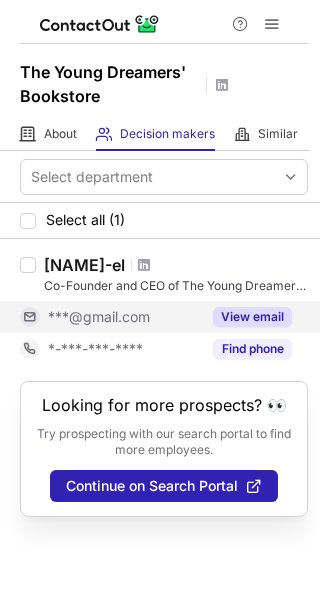 click on "View email" at bounding box center (252, 317) 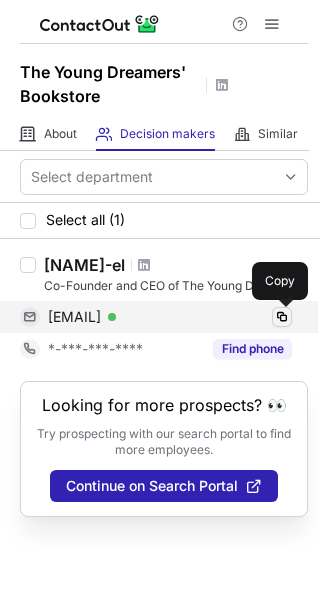 click at bounding box center [282, 317] 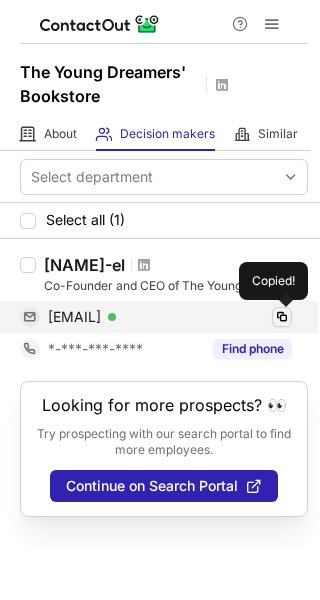 click at bounding box center [282, 317] 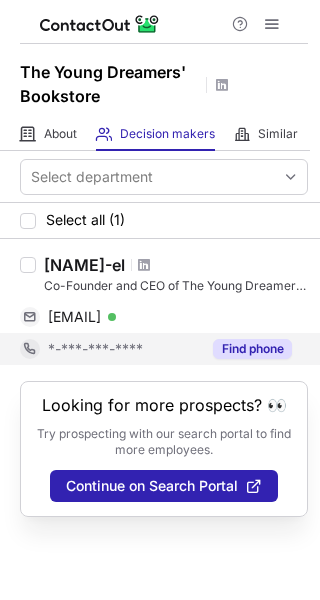 click on "Find phone" at bounding box center [252, 349] 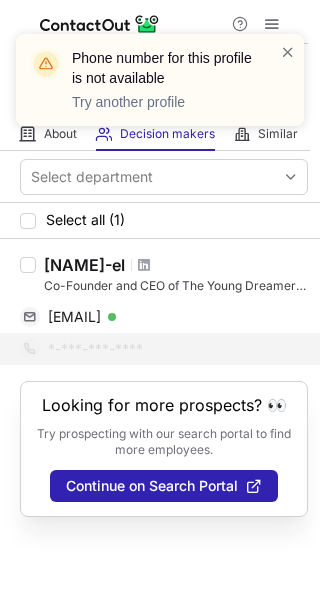 click on "[NAME]-el" at bounding box center (84, 265) 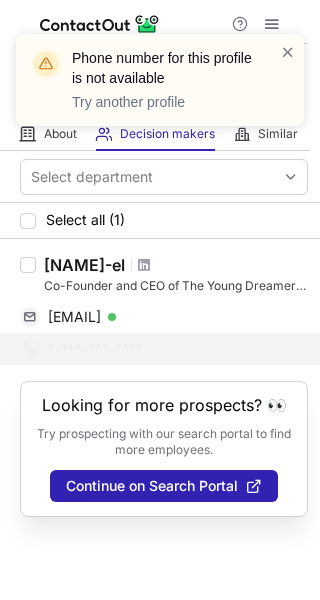 click on "[NAME]-el" at bounding box center (84, 265) 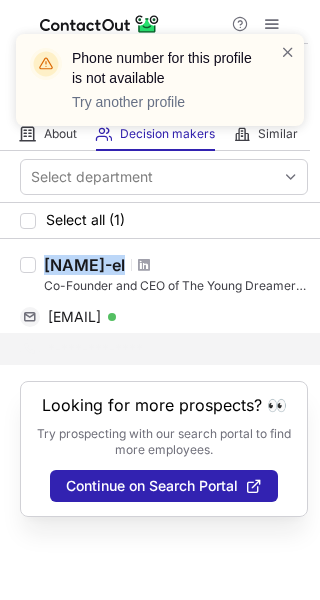click on "[NAME]-el" at bounding box center (84, 265) 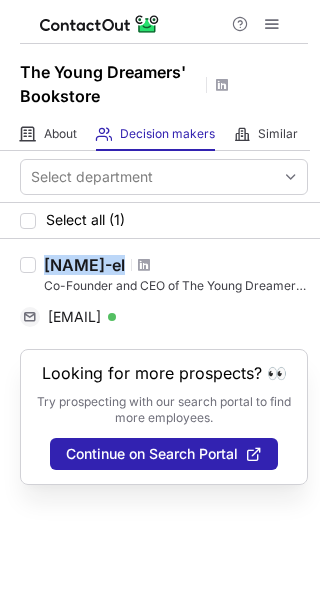 copy on "[NAME]-el" 